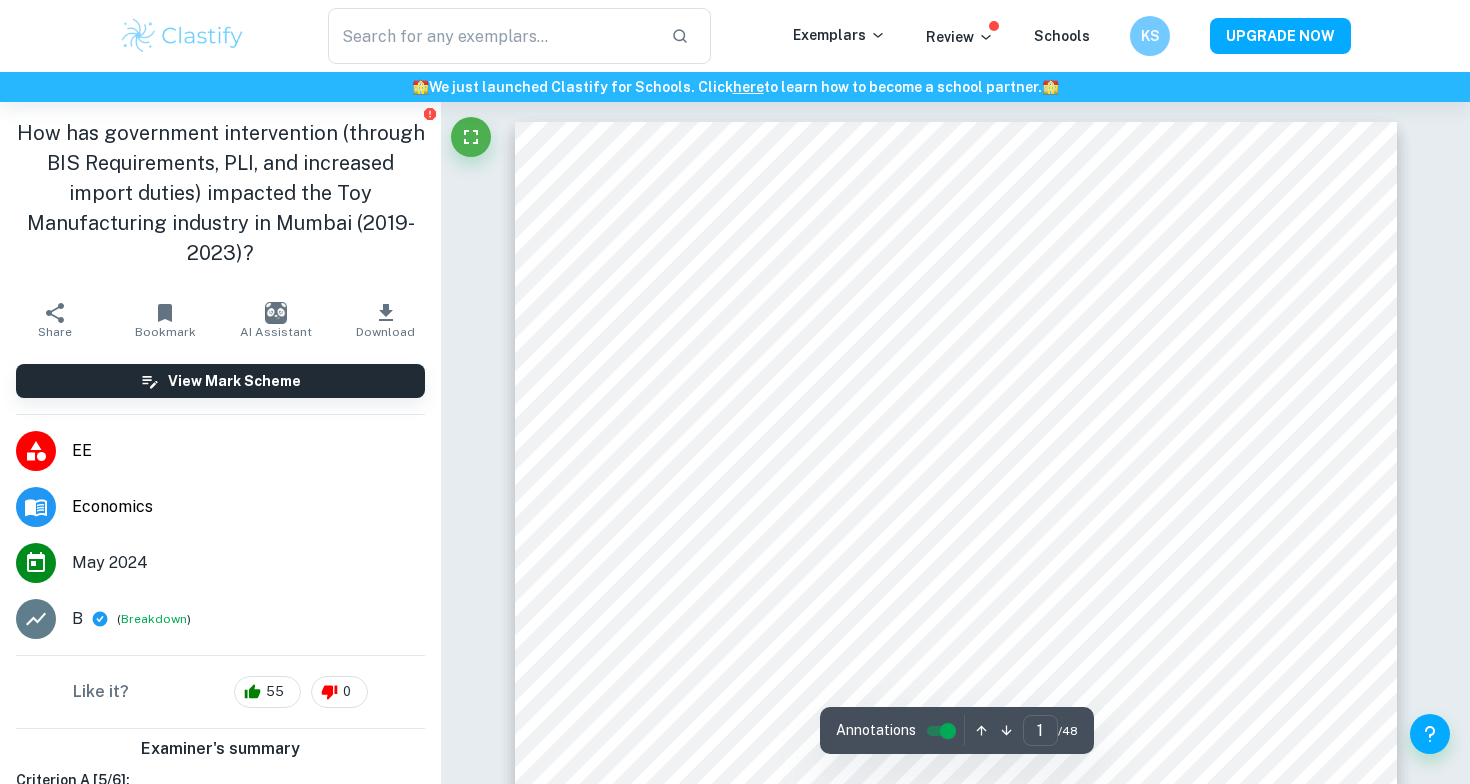 scroll, scrollTop: 55, scrollLeft: 0, axis: vertical 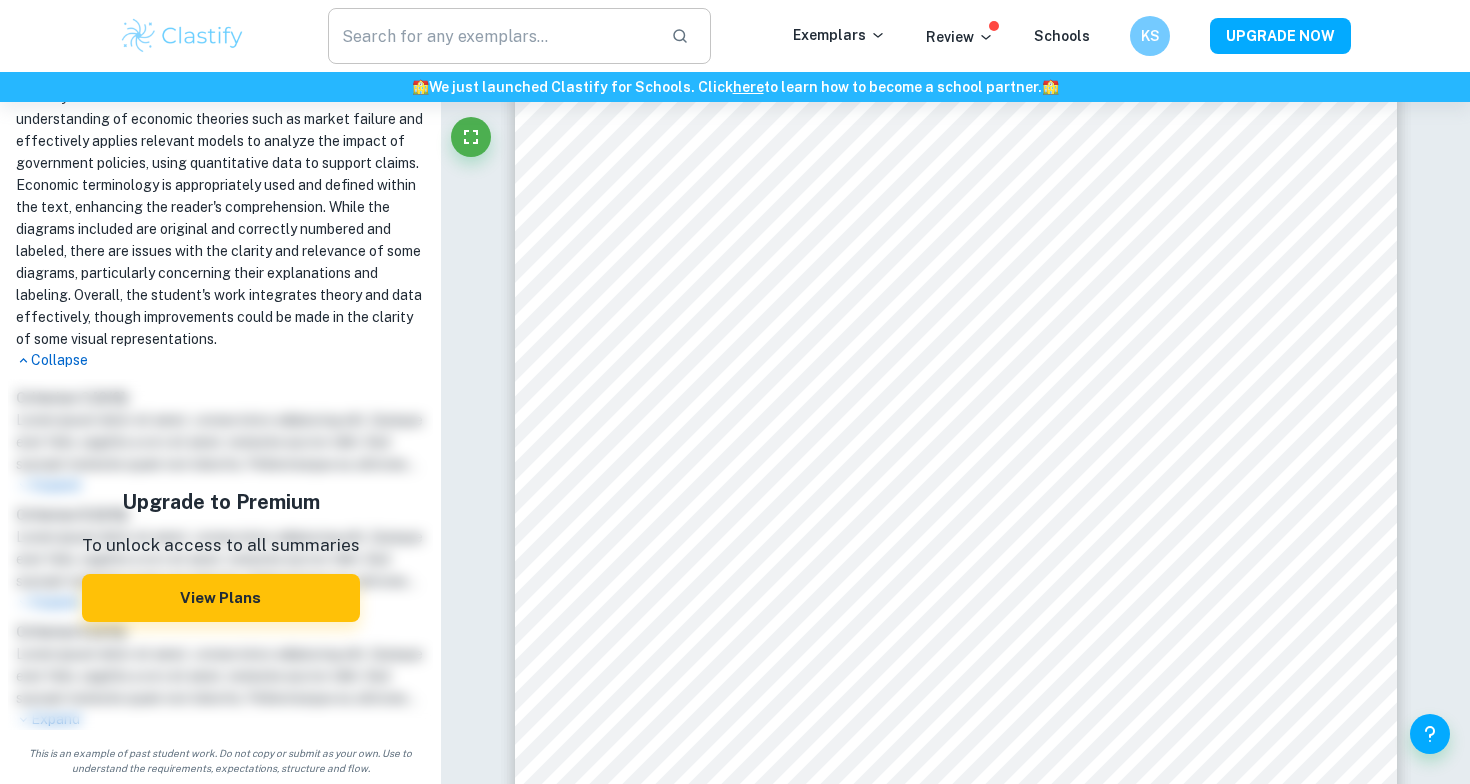 click at bounding box center [491, 36] 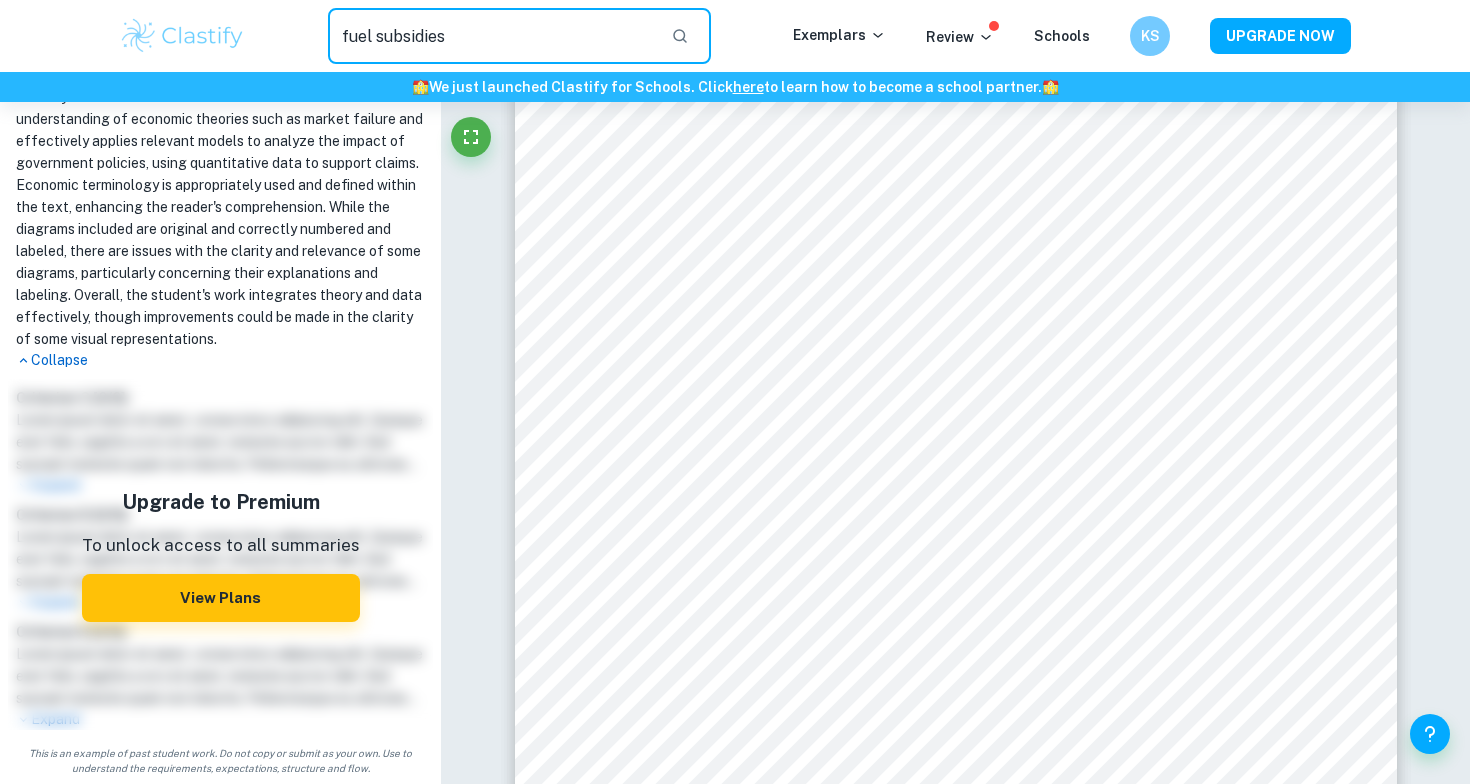 type on "fuel subsidies" 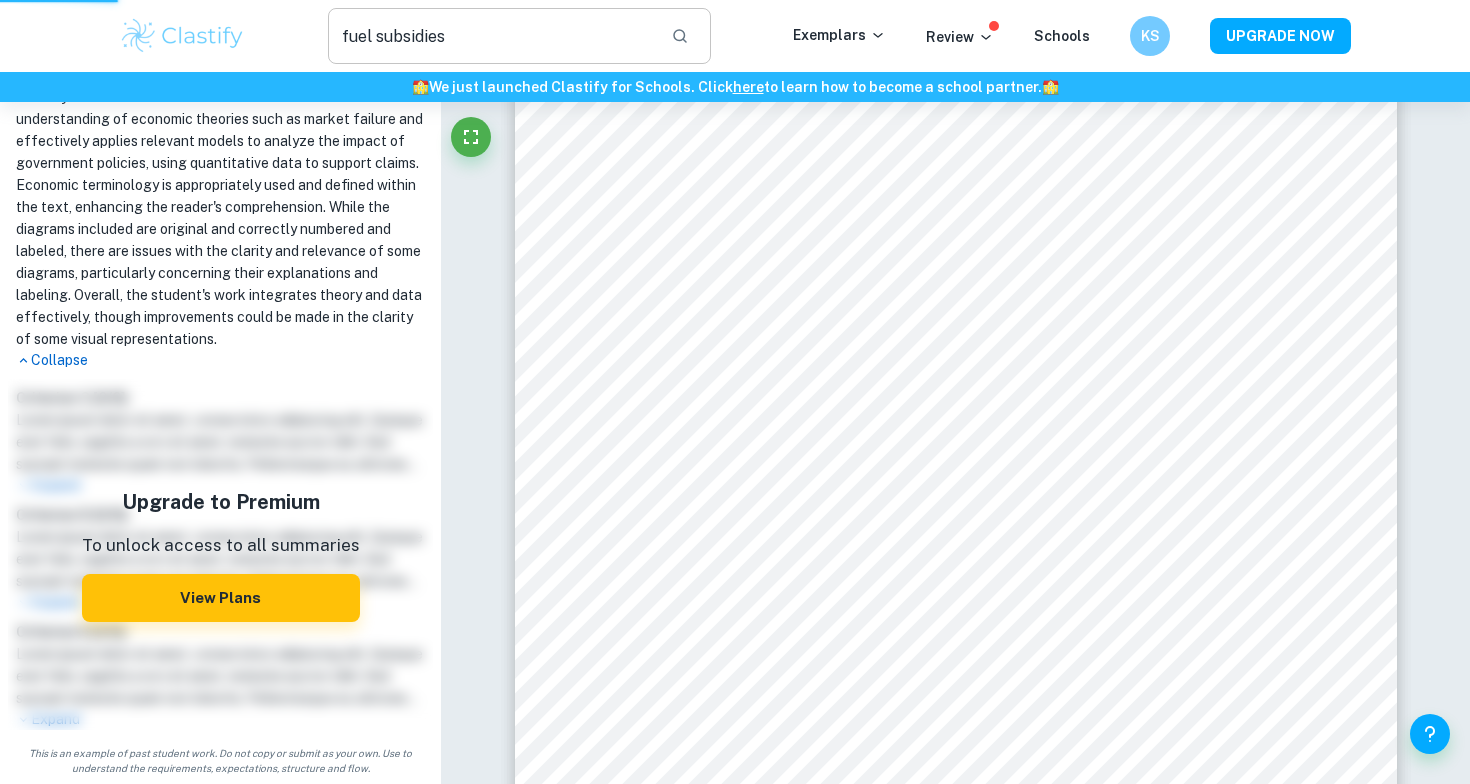 scroll, scrollTop: 0, scrollLeft: 0, axis: both 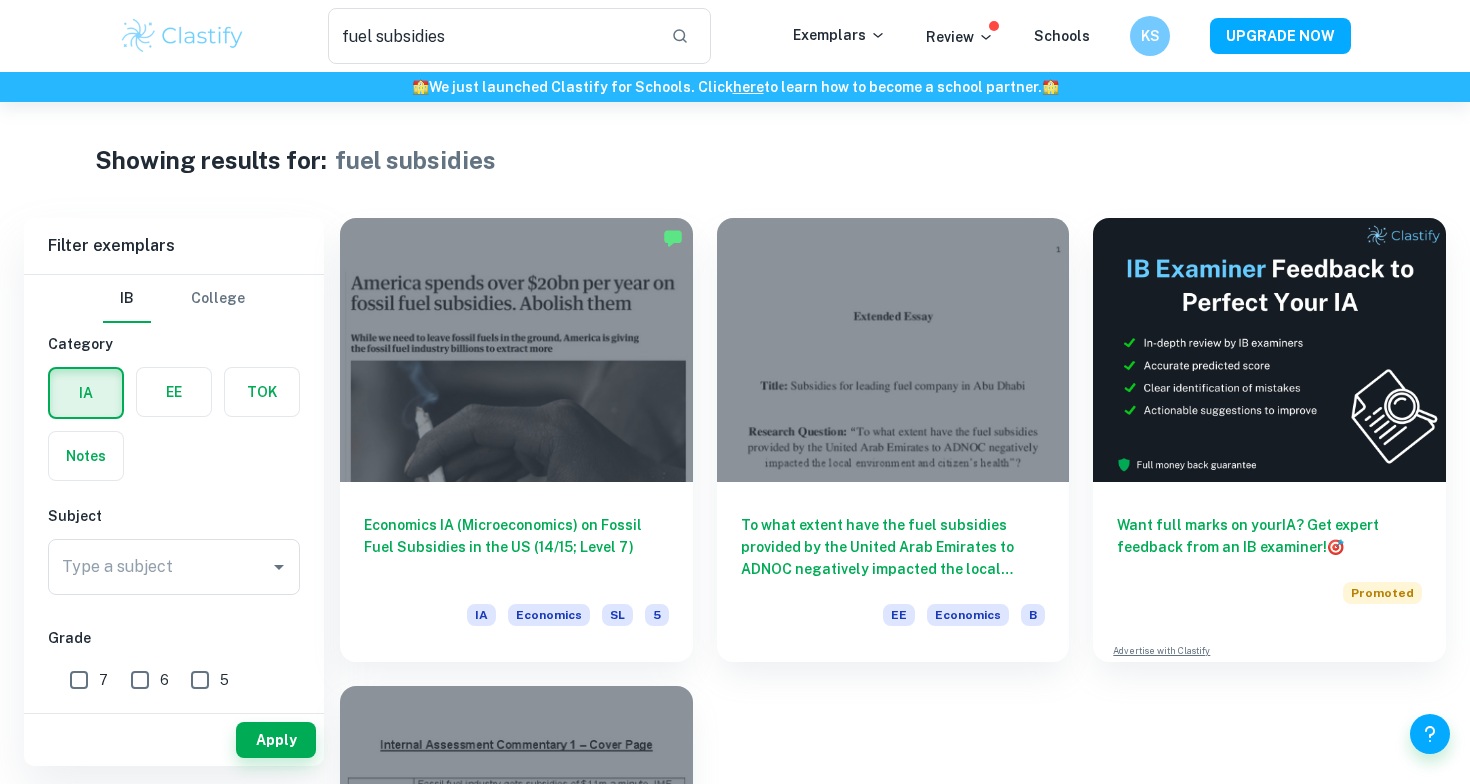 click at bounding box center (174, 392) 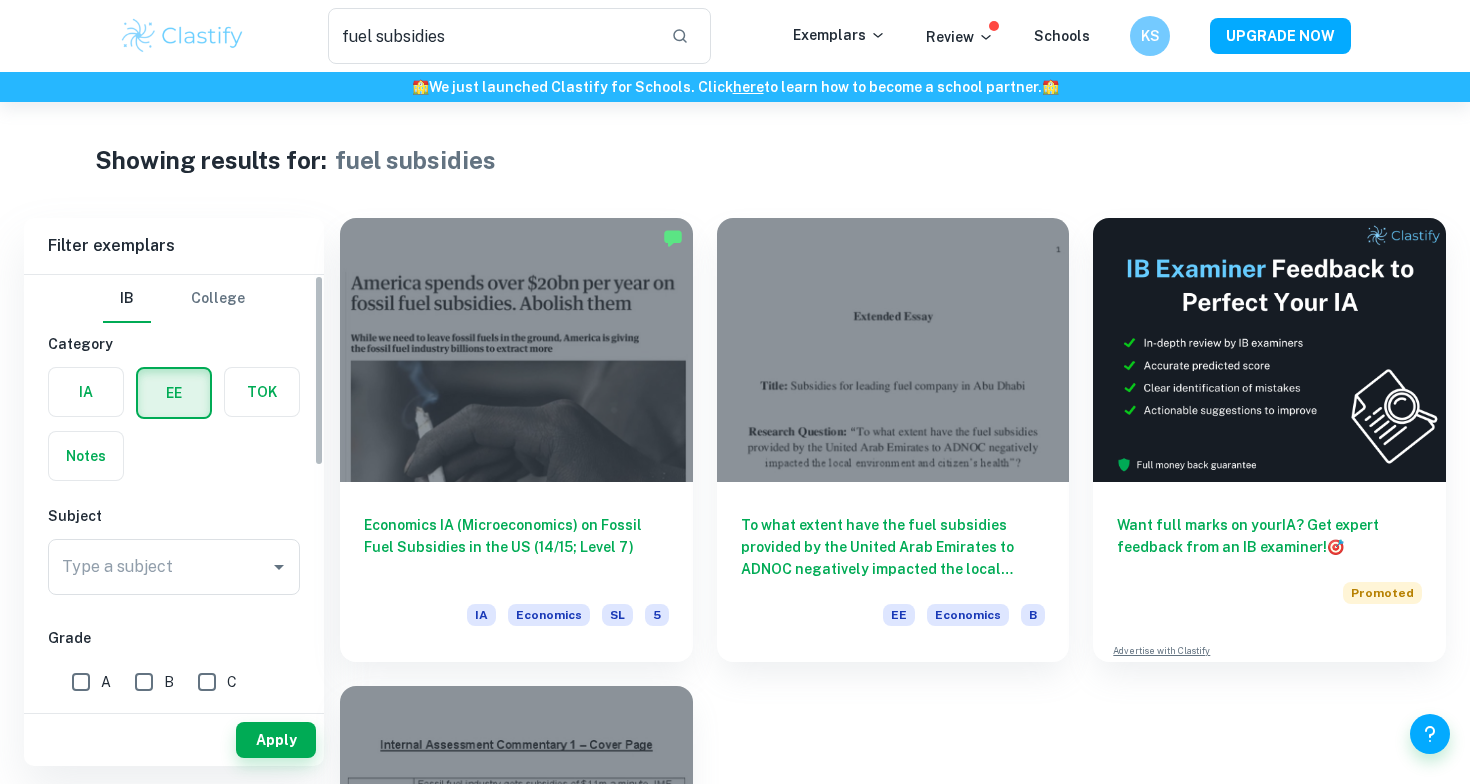 click on "A" at bounding box center [81, 682] 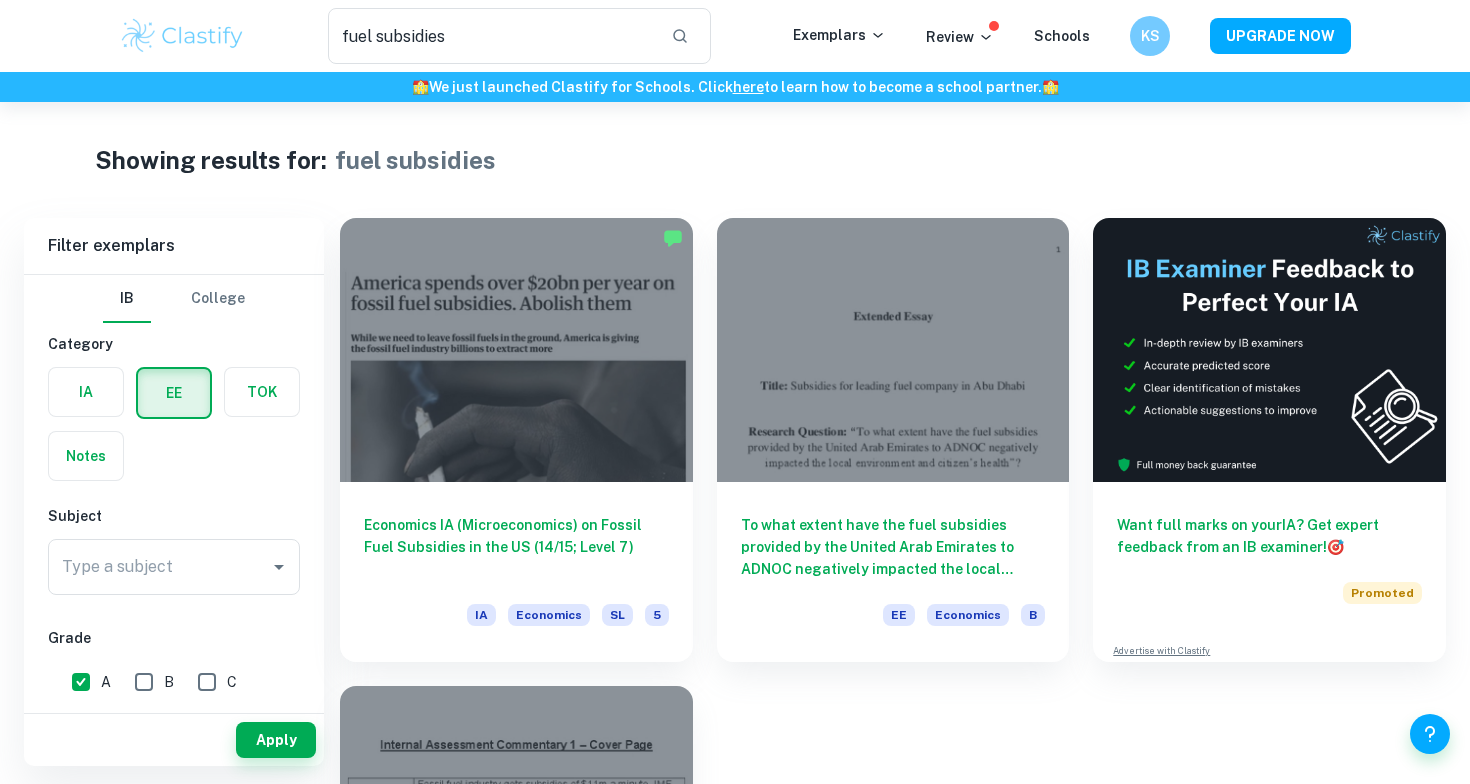 click on "Apply" at bounding box center [174, 740] 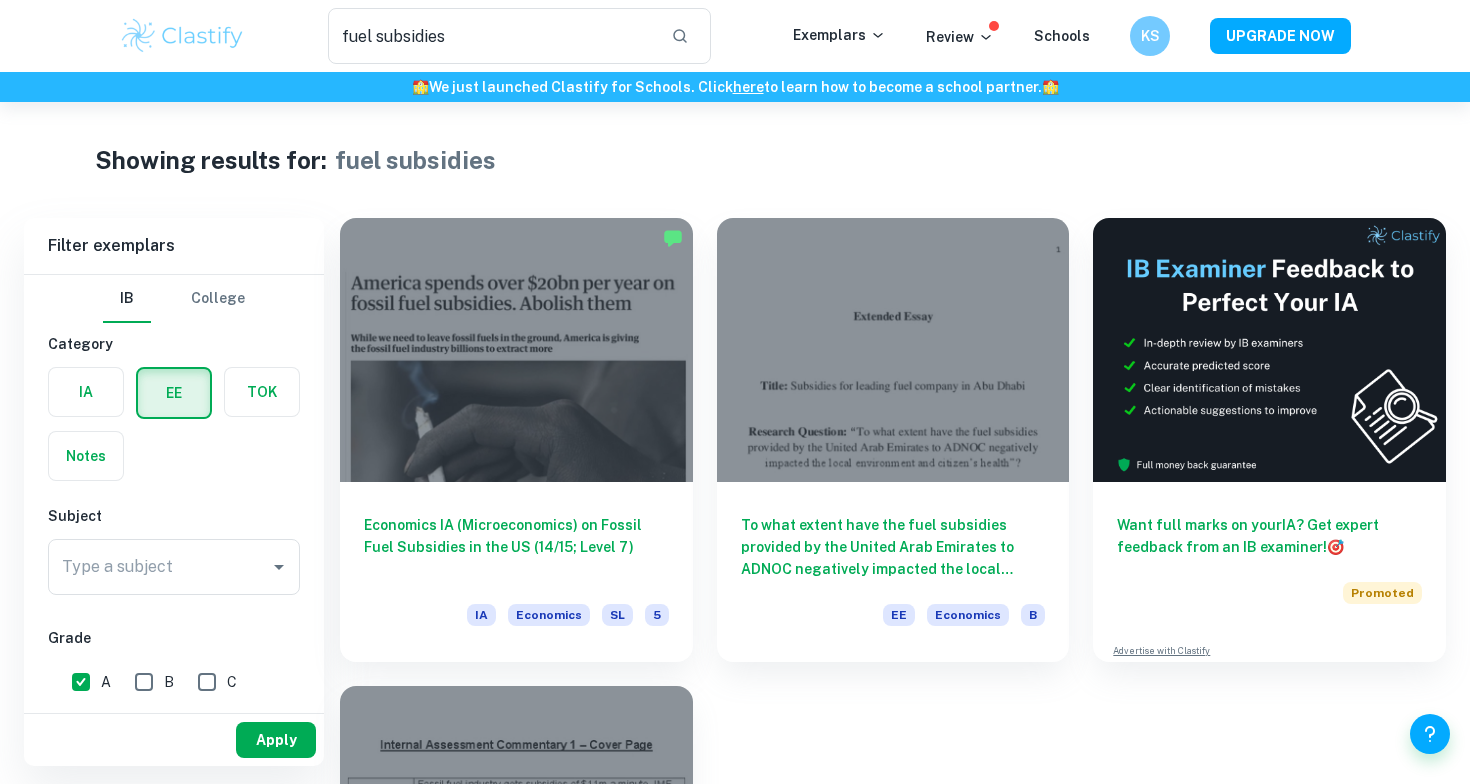 click on "Apply" at bounding box center (276, 740) 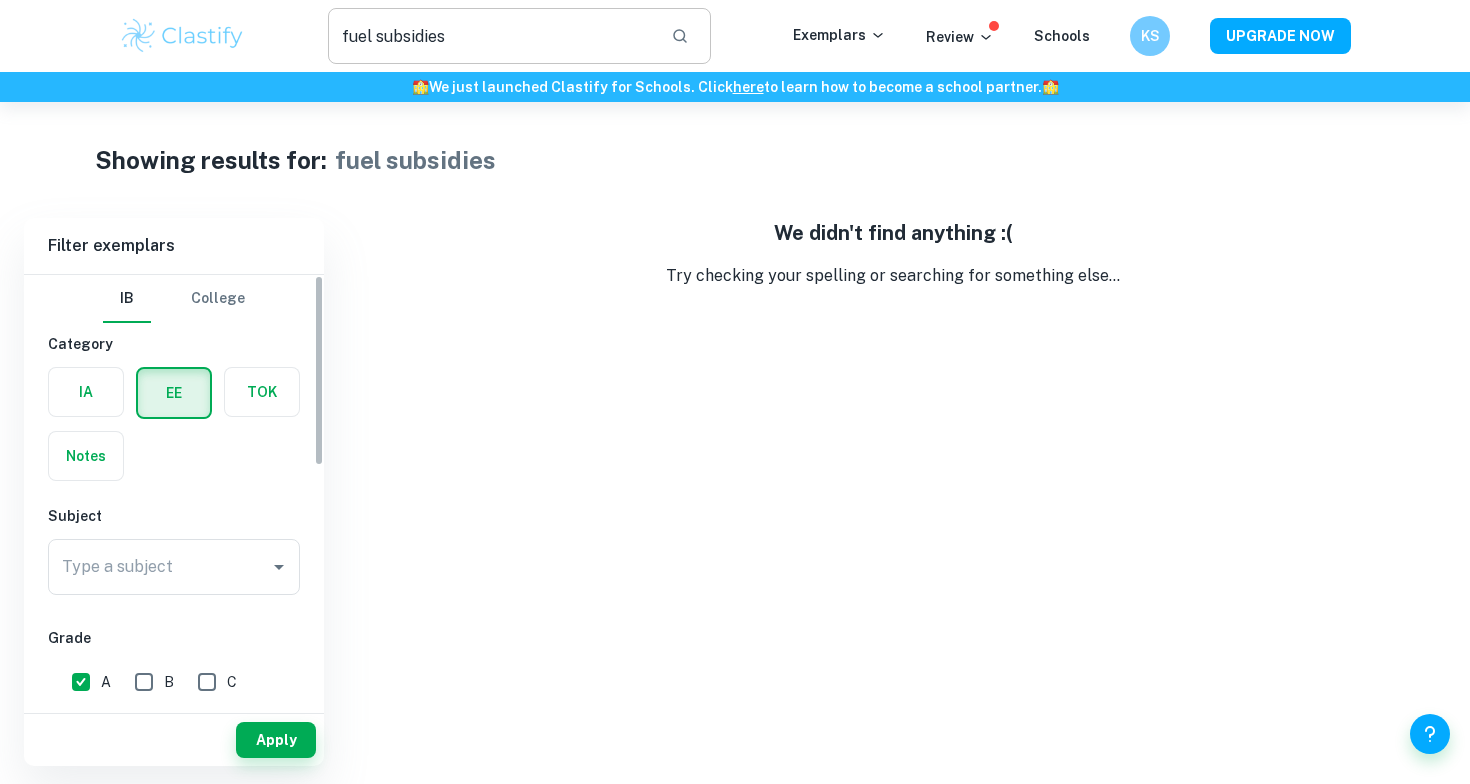 click on "fuel subsidies" at bounding box center [491, 36] 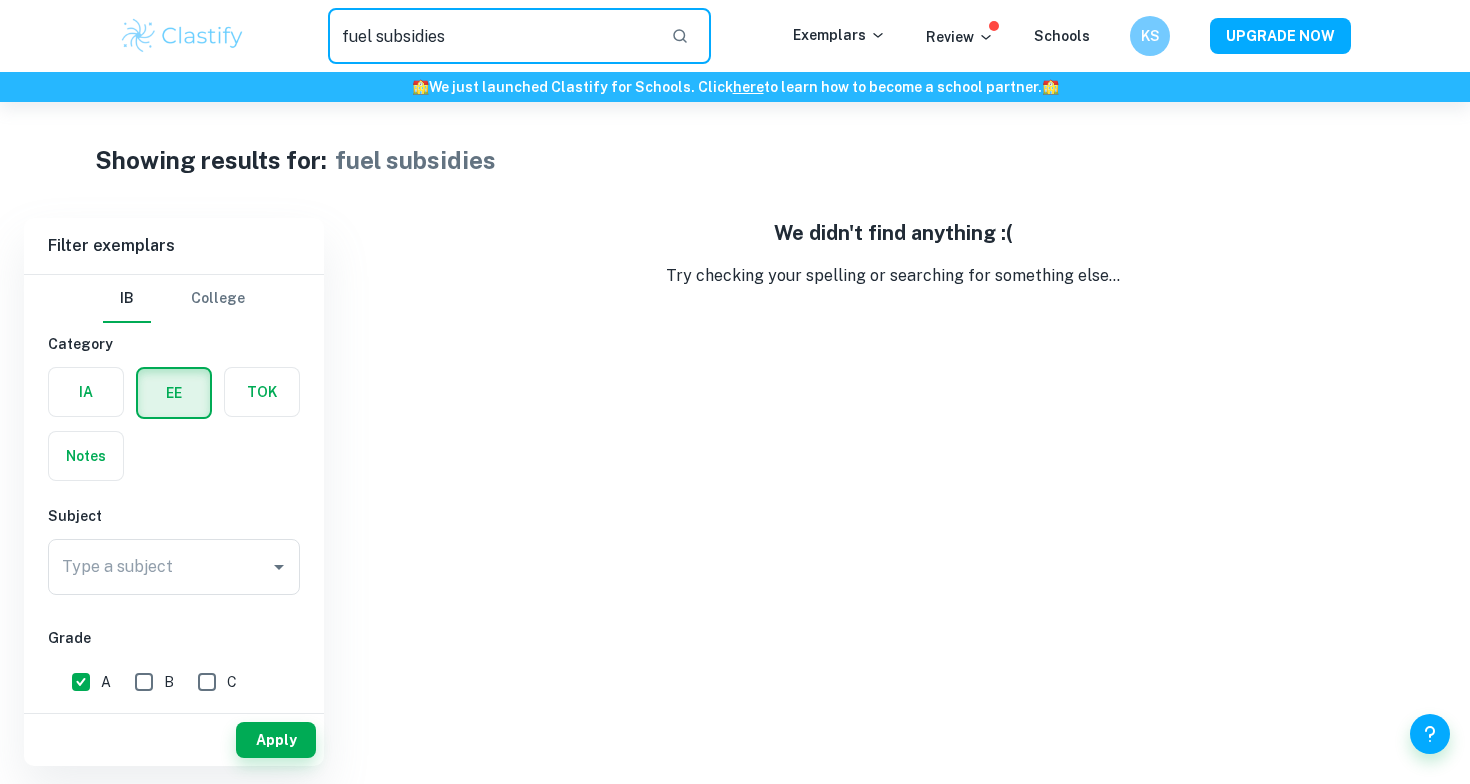drag, startPoint x: 460, startPoint y: 44, endPoint x: 379, endPoint y: 39, distance: 81.154175 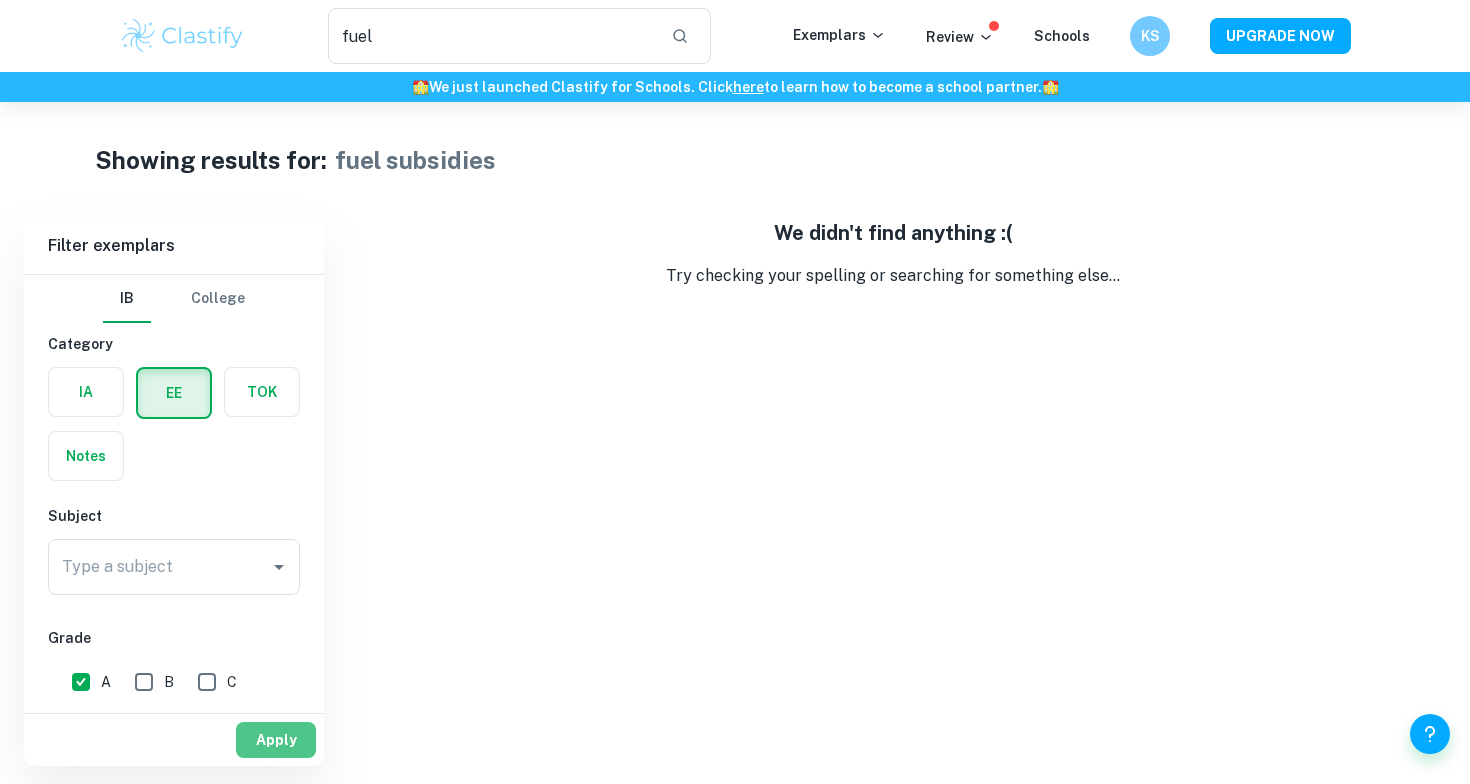 click on "Apply" at bounding box center [276, 740] 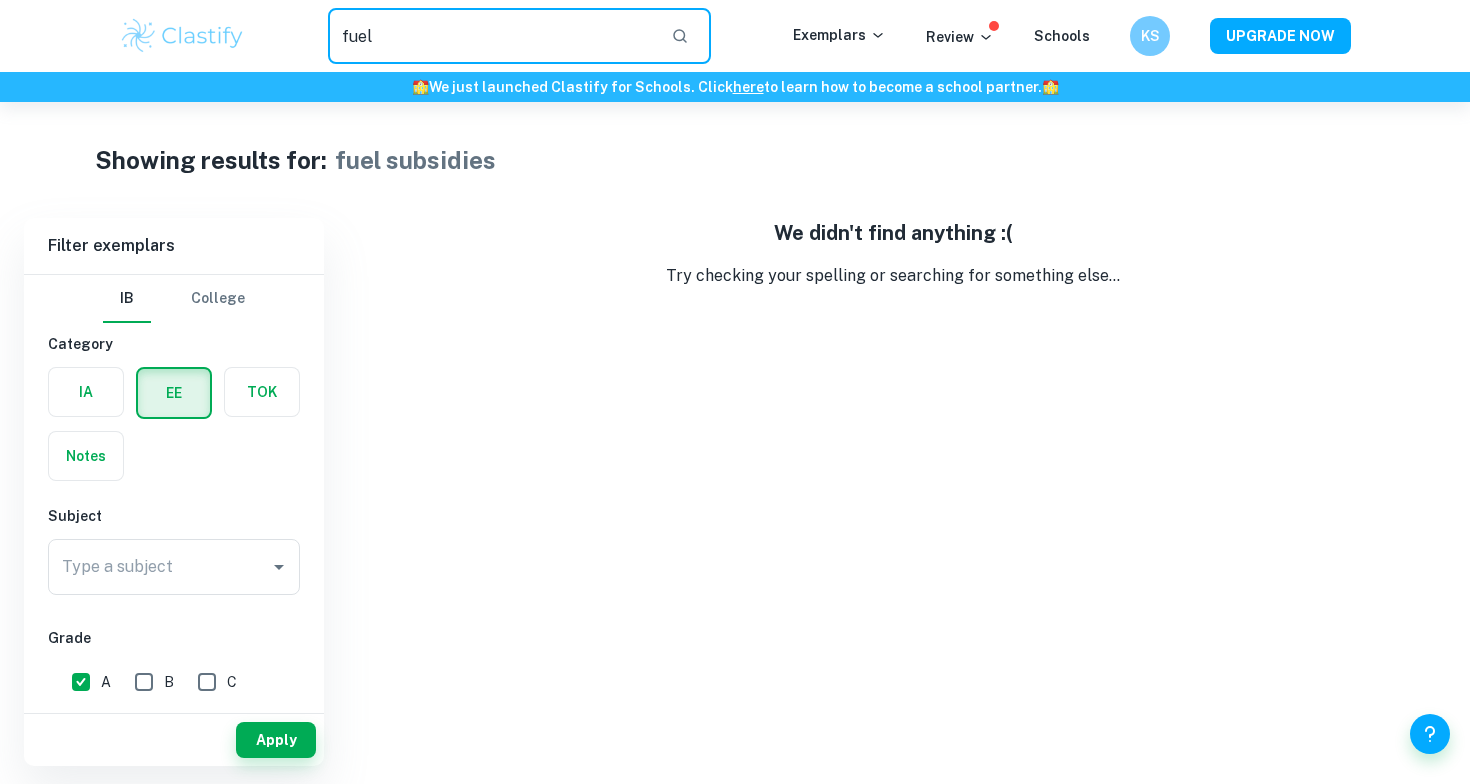 drag, startPoint x: 373, startPoint y: 33, endPoint x: 270, endPoint y: 33, distance: 103 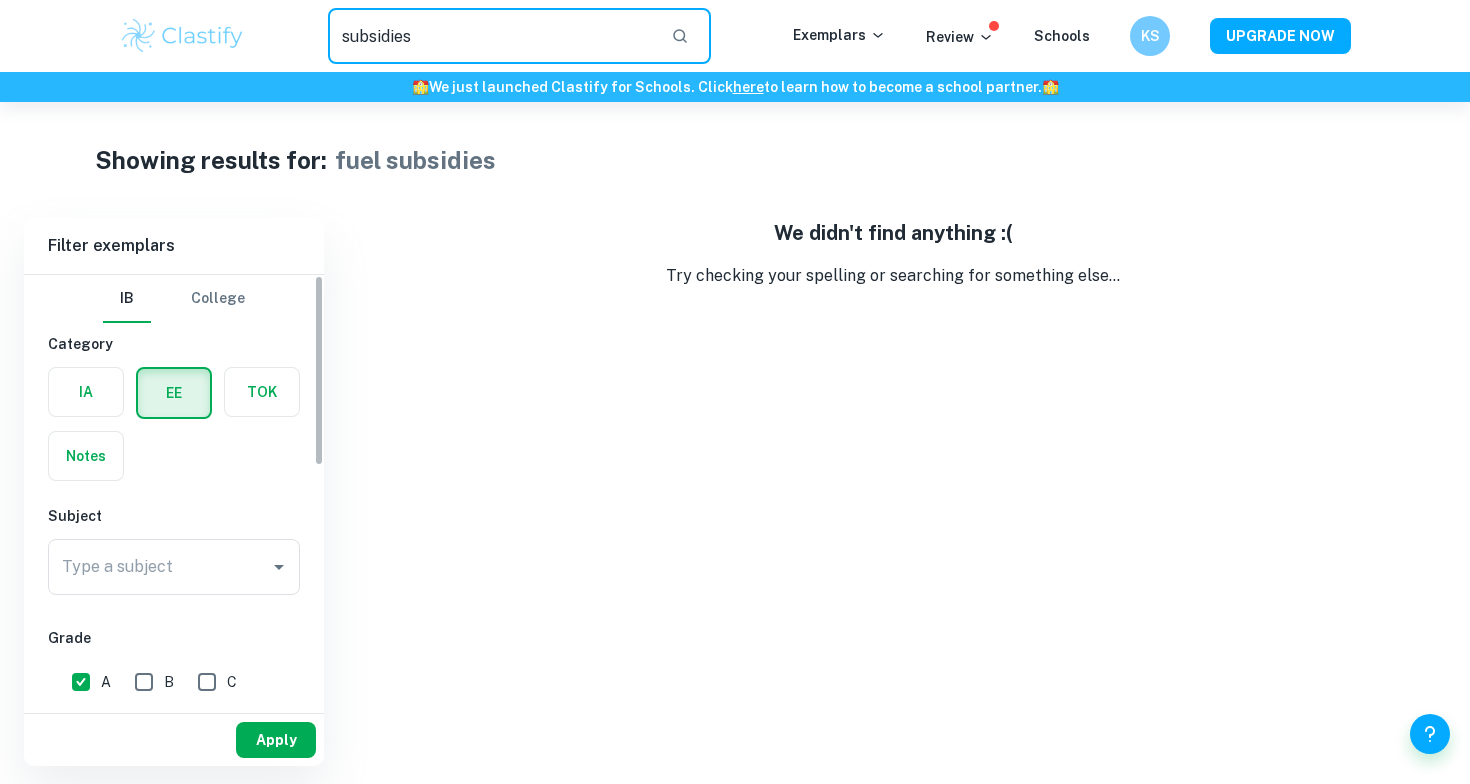 click on "Apply" at bounding box center (276, 740) 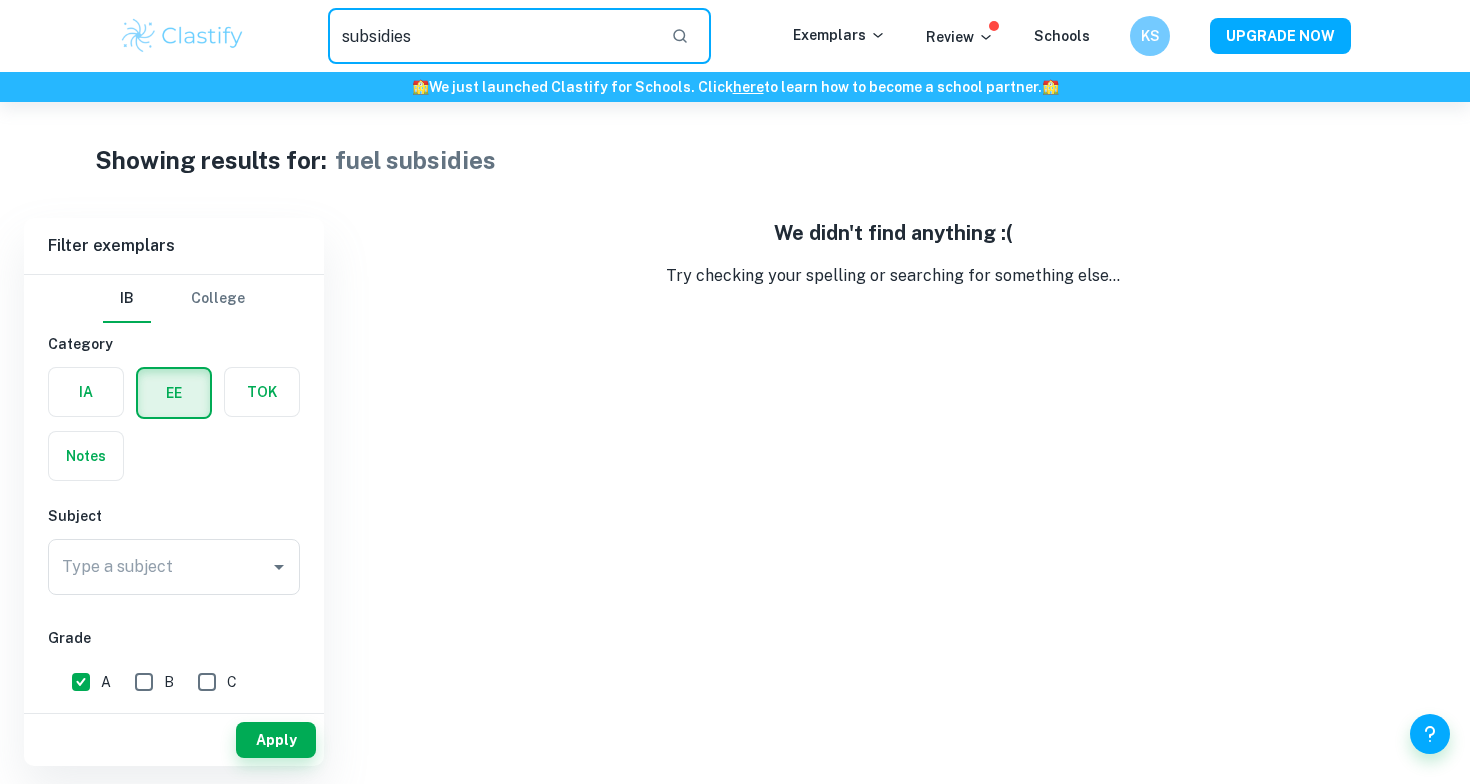 click on "subsidies" at bounding box center [491, 36] 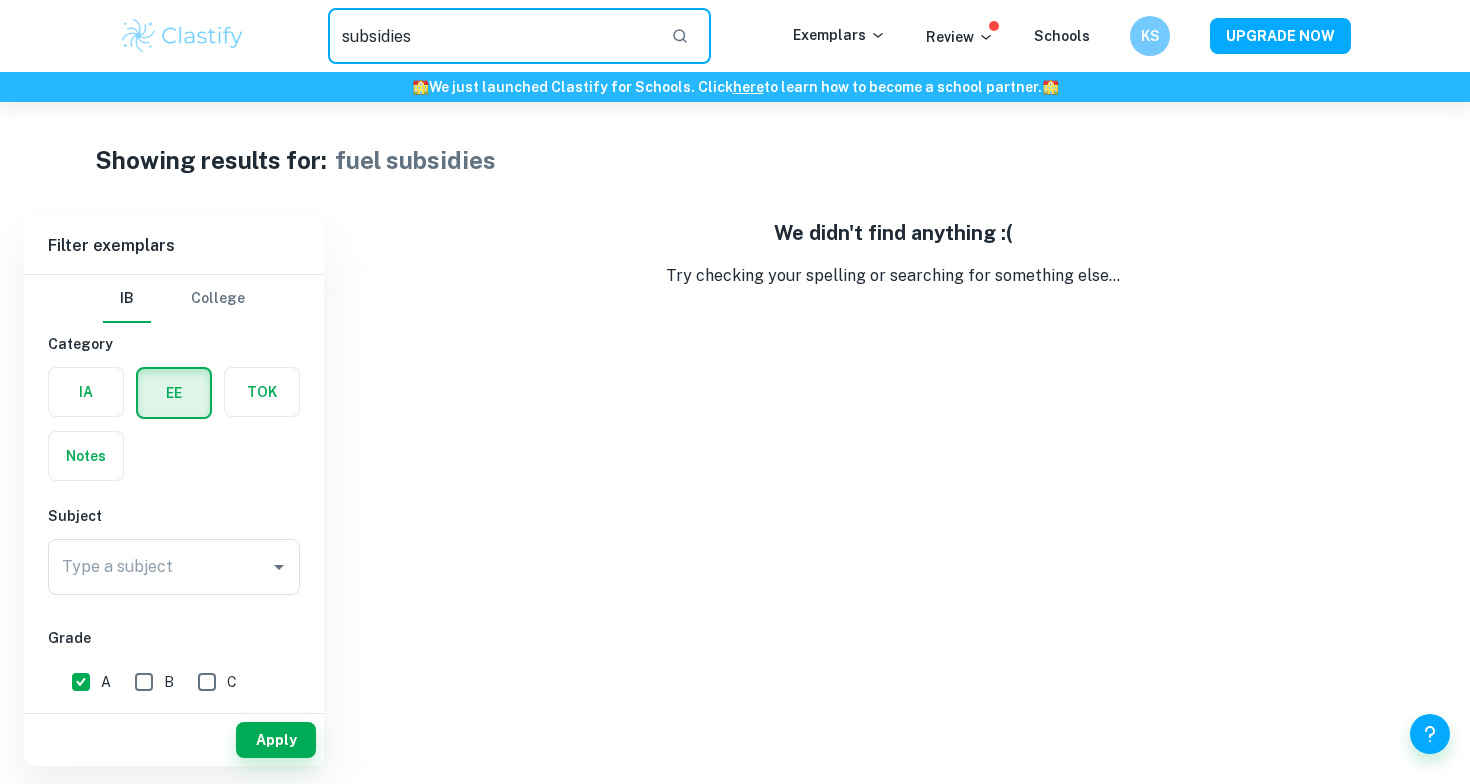 type on "subsidies" 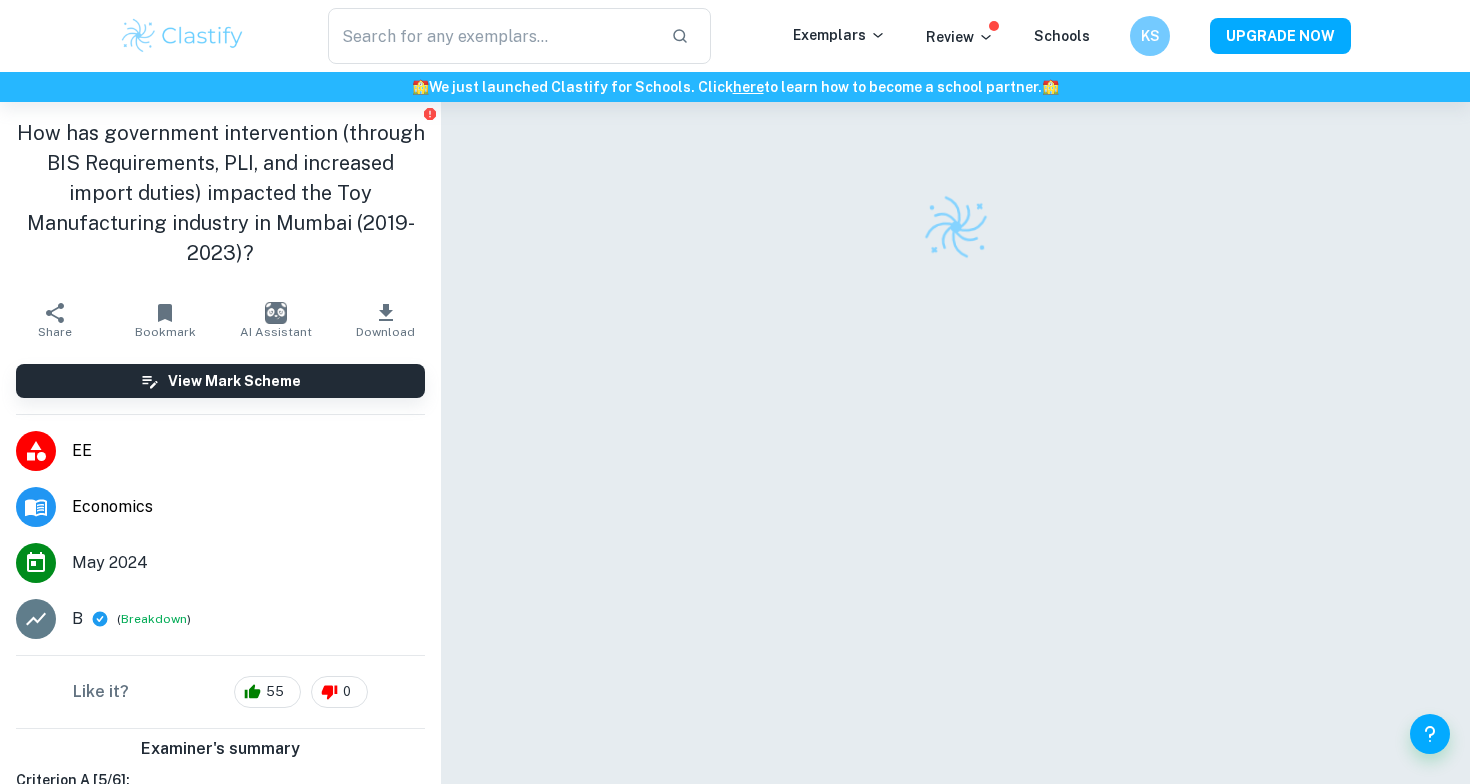 scroll, scrollTop: 0, scrollLeft: 0, axis: both 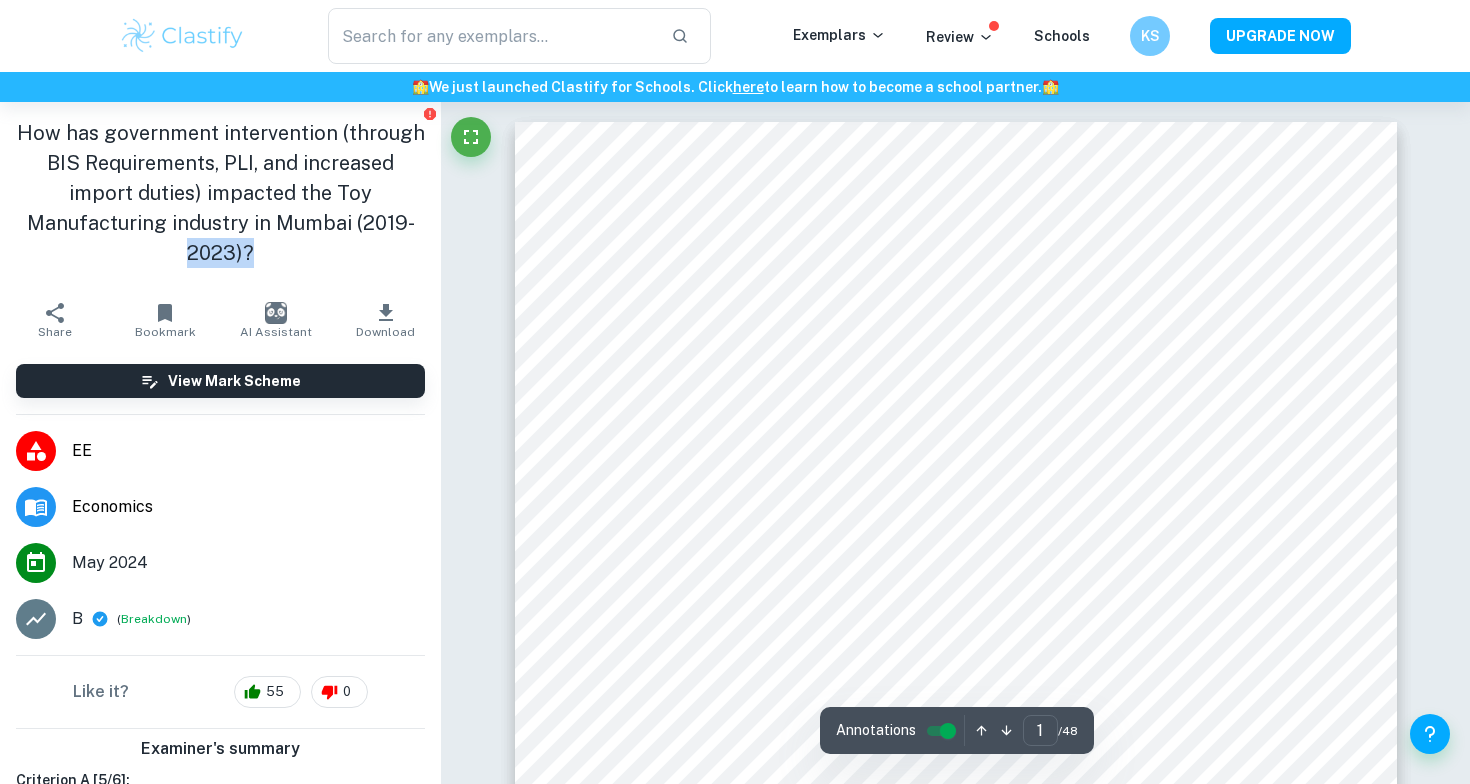 drag, startPoint x: 77, startPoint y: 248, endPoint x: 337, endPoint y: 245, distance: 260.0173 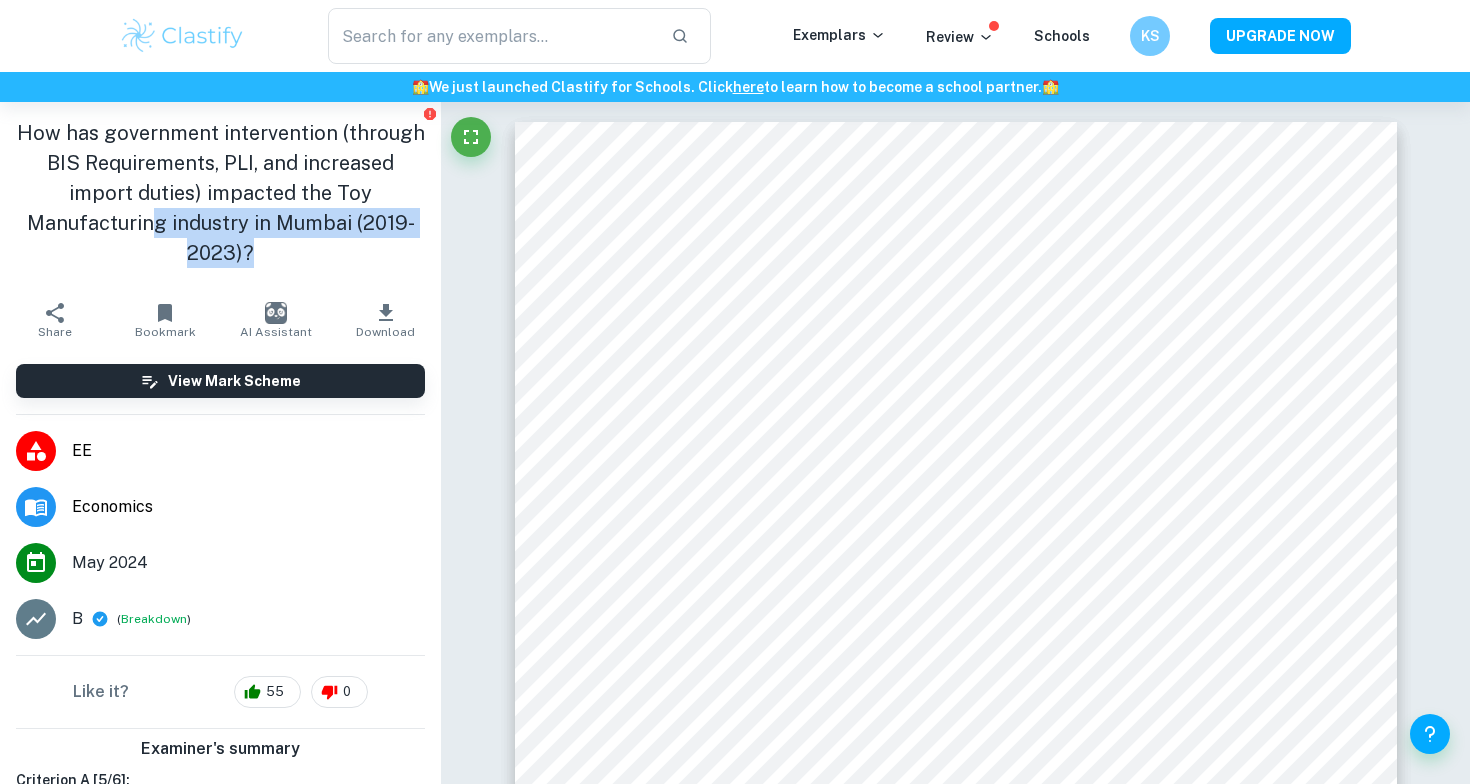 drag, startPoint x: 253, startPoint y: 259, endPoint x: 154, endPoint y: 228, distance: 103.74006 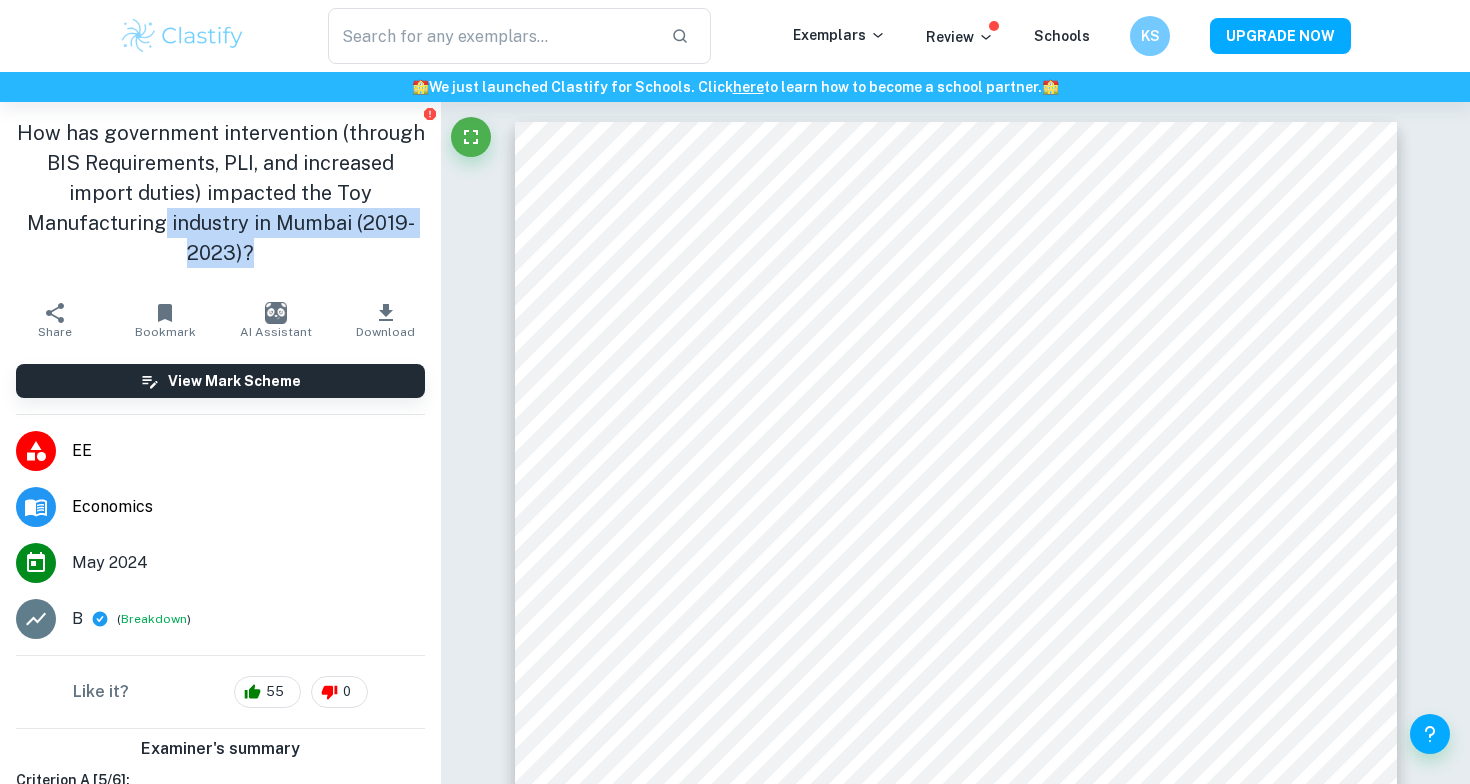 drag, startPoint x: 165, startPoint y: 227, endPoint x: 287, endPoint y: 258, distance: 125.87692 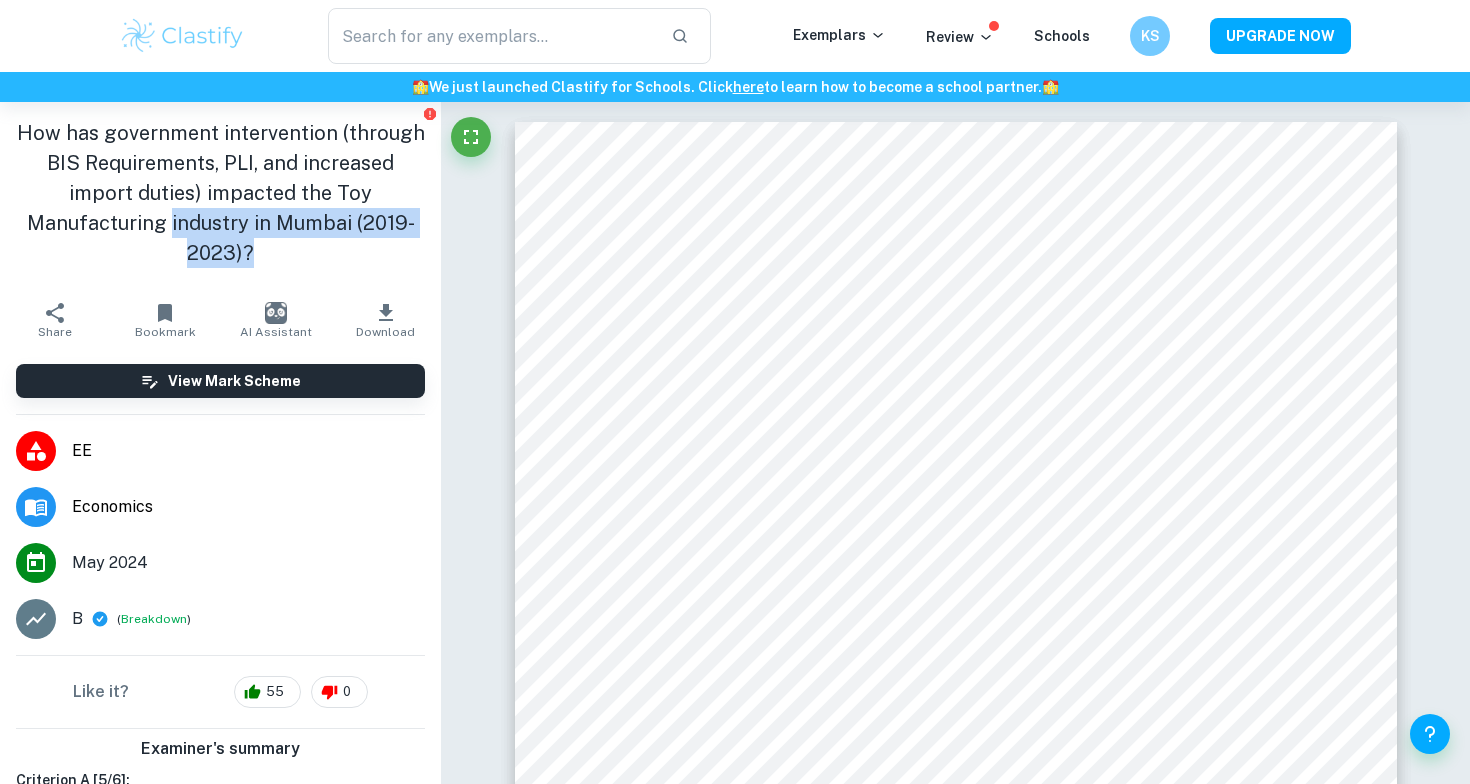 drag, startPoint x: 287, startPoint y: 258, endPoint x: 170, endPoint y: 217, distance: 123.97581 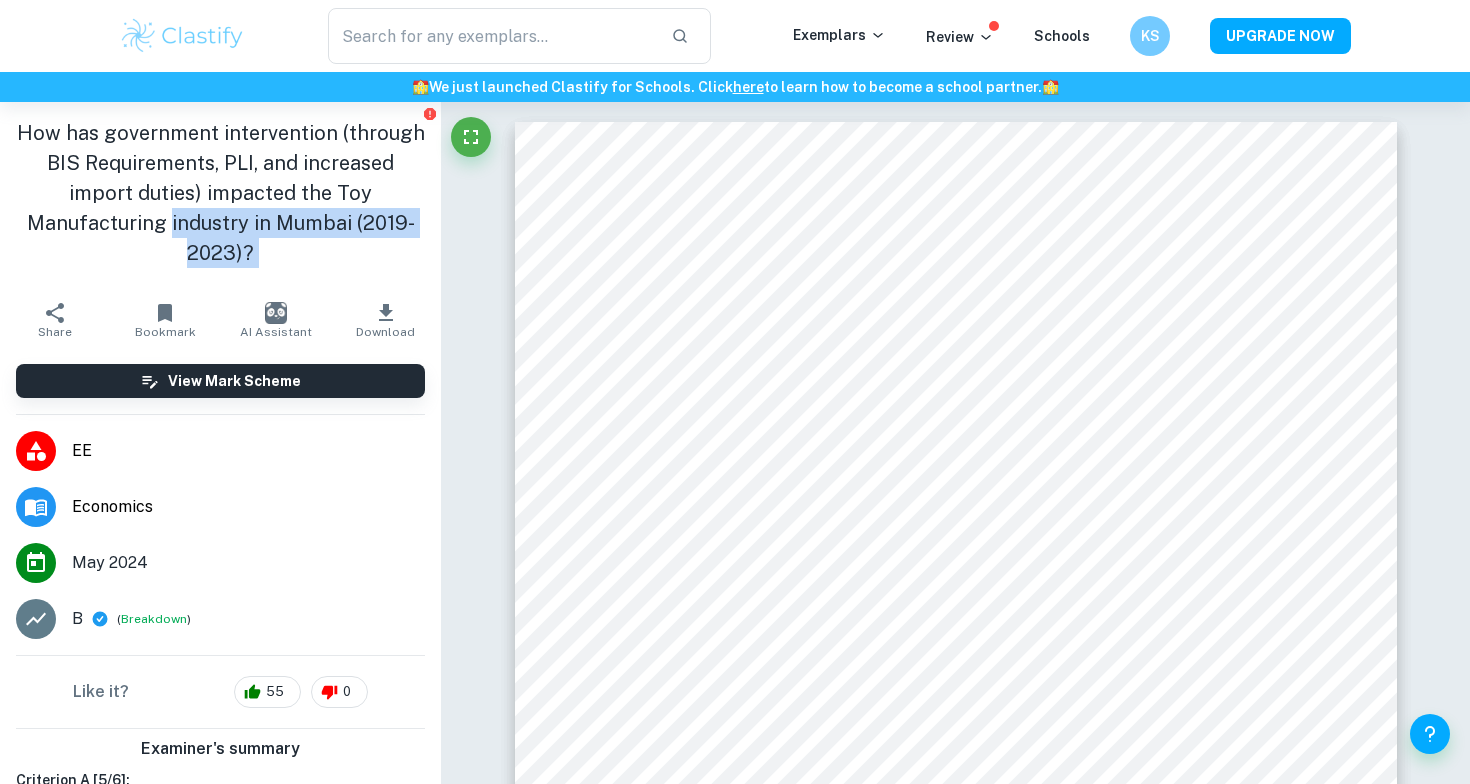 drag, startPoint x: 170, startPoint y: 217, endPoint x: 292, endPoint y: 277, distance: 135.95587 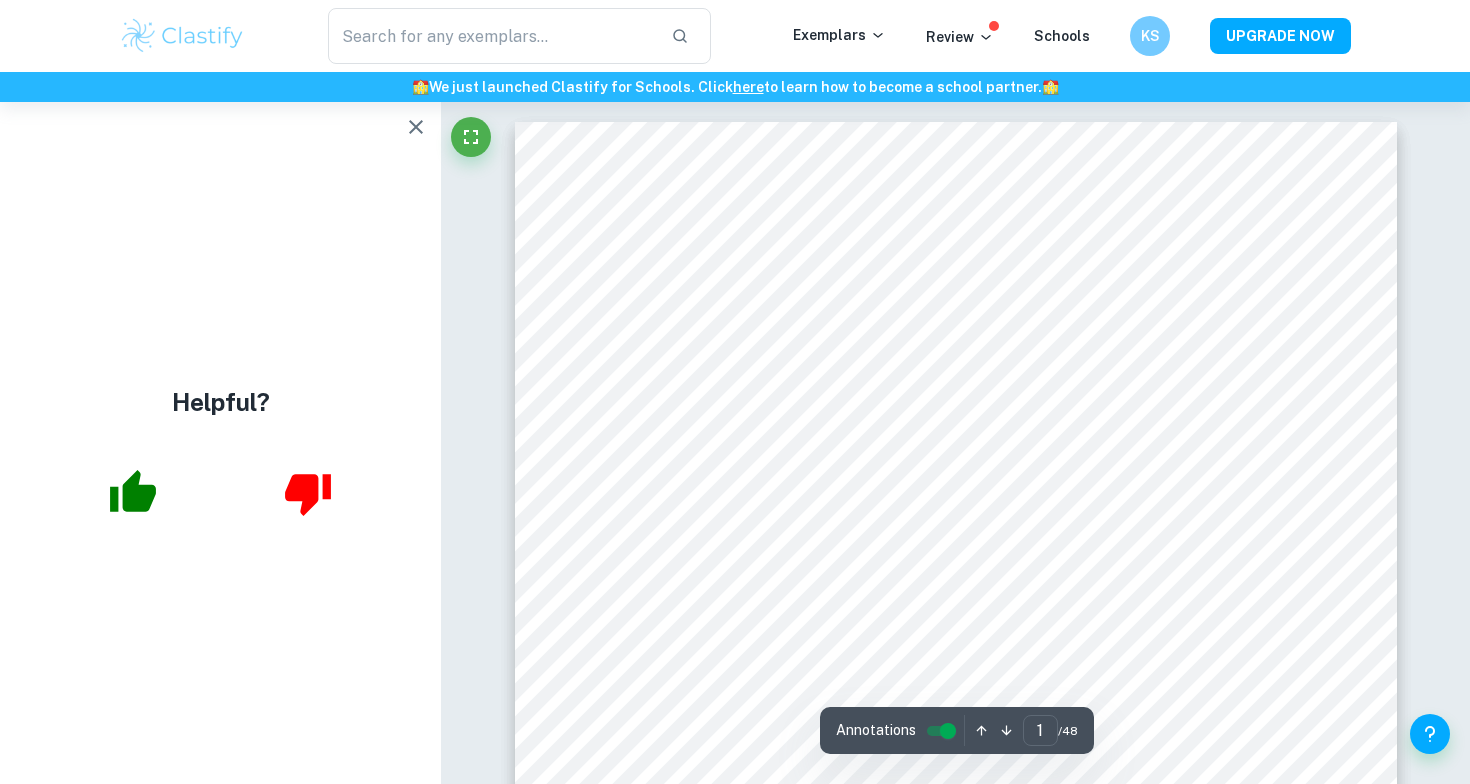 click 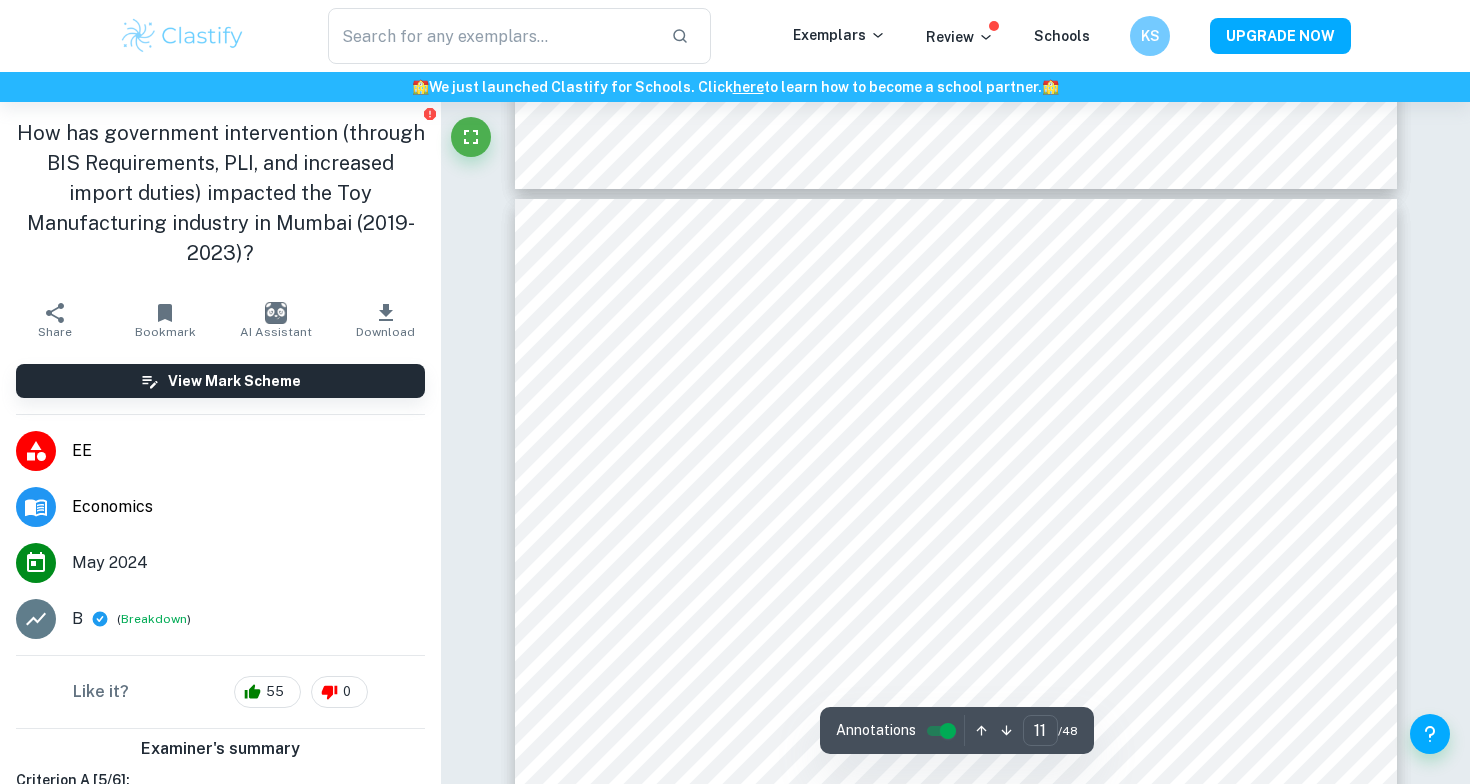 scroll, scrollTop: 13372, scrollLeft: 0, axis: vertical 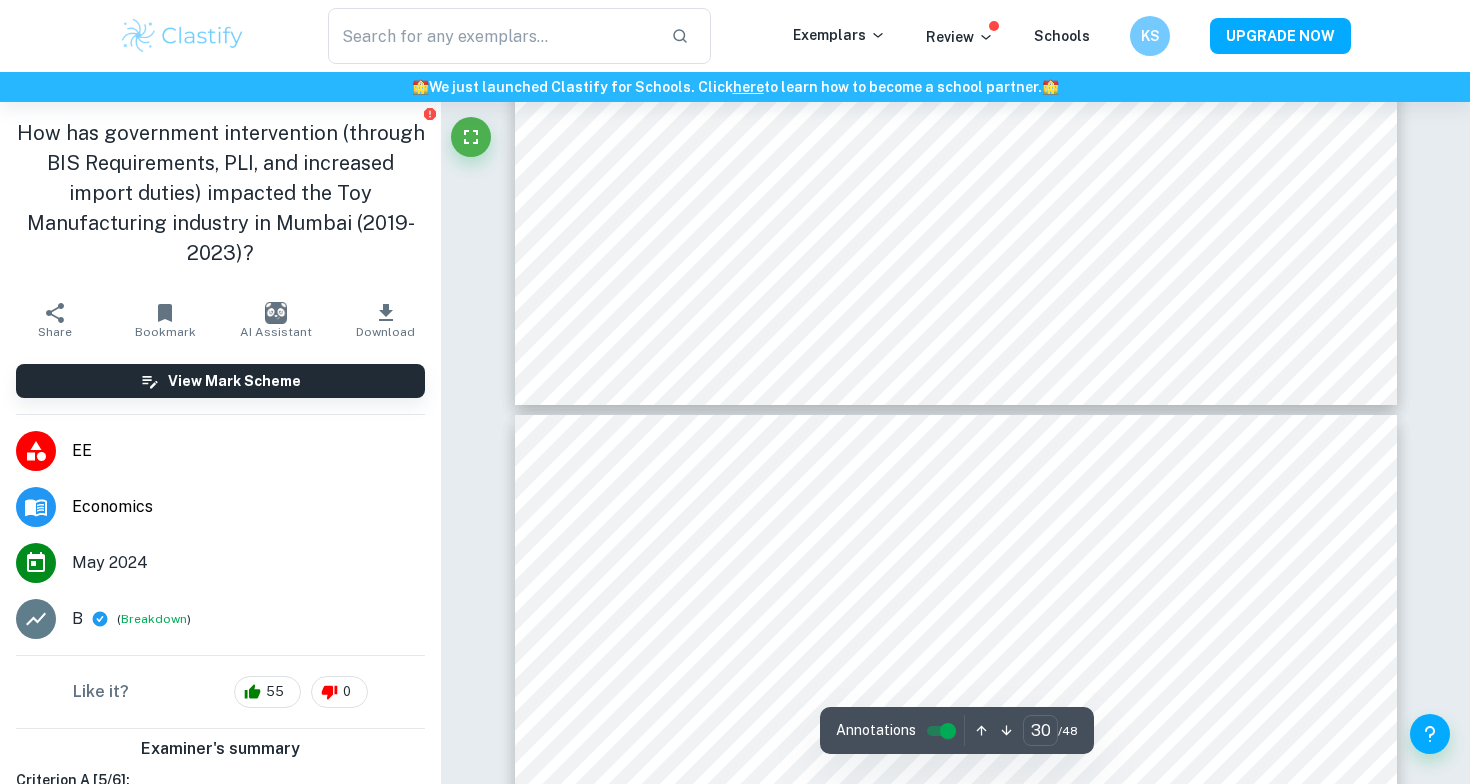 type on "29" 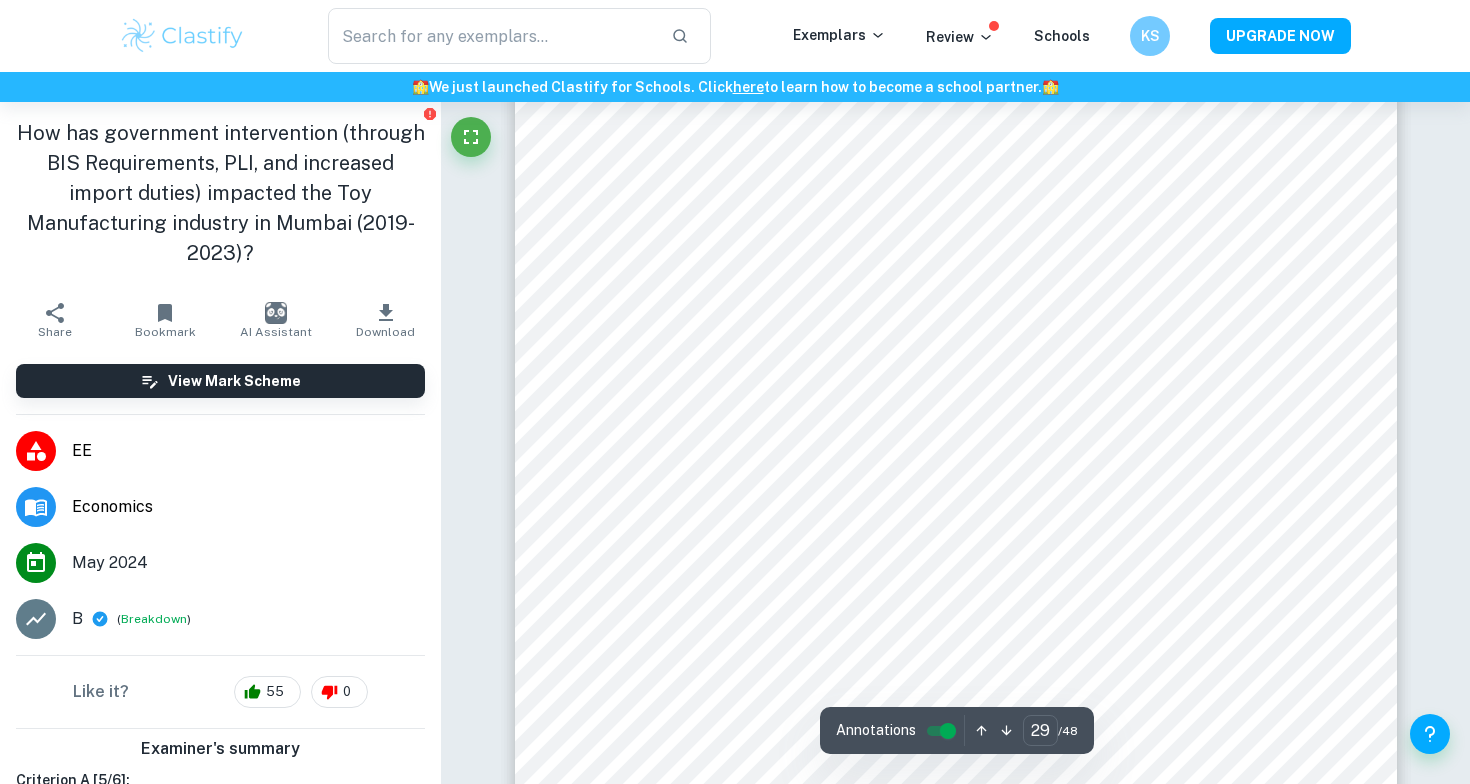 scroll, scrollTop: 35868, scrollLeft: 0, axis: vertical 